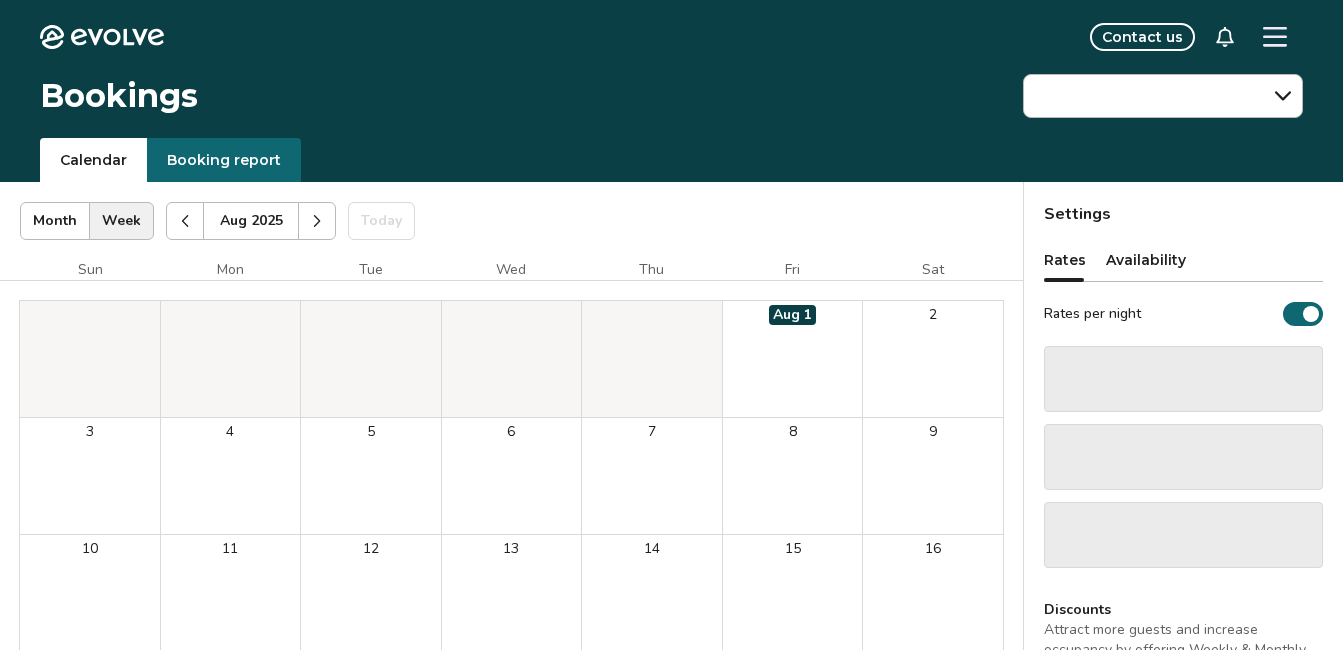 scroll, scrollTop: 0, scrollLeft: 0, axis: both 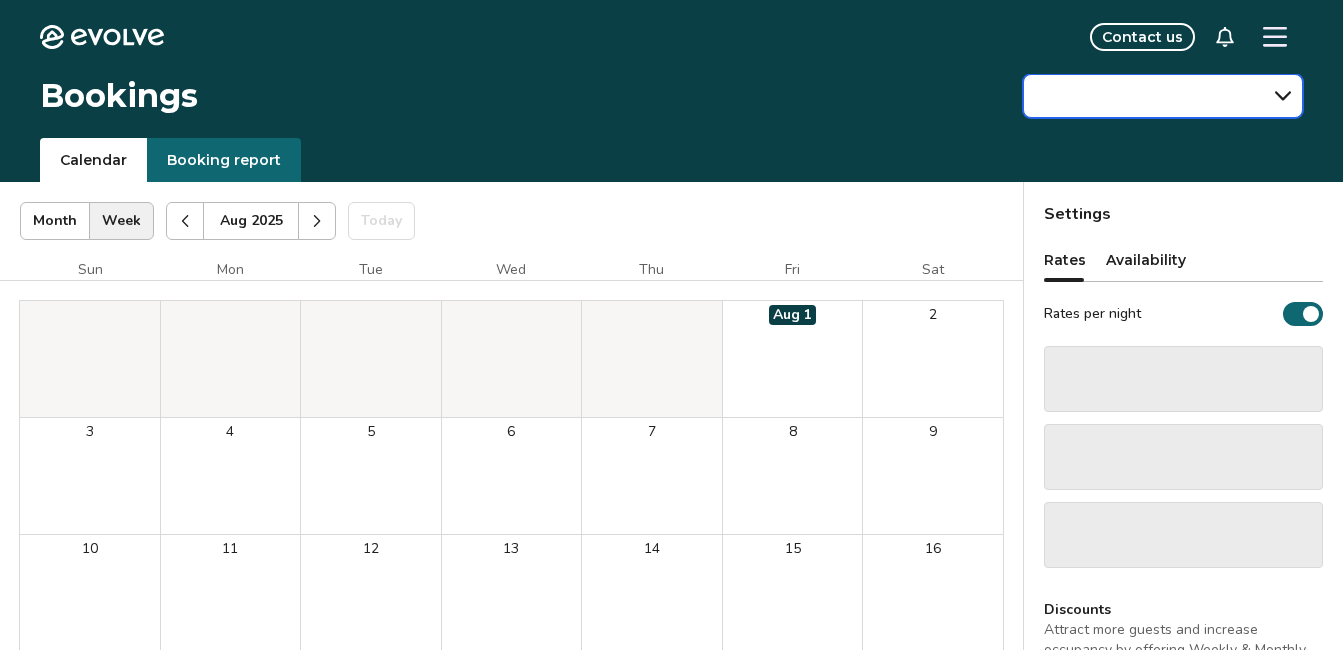 click at bounding box center (1163, 96) 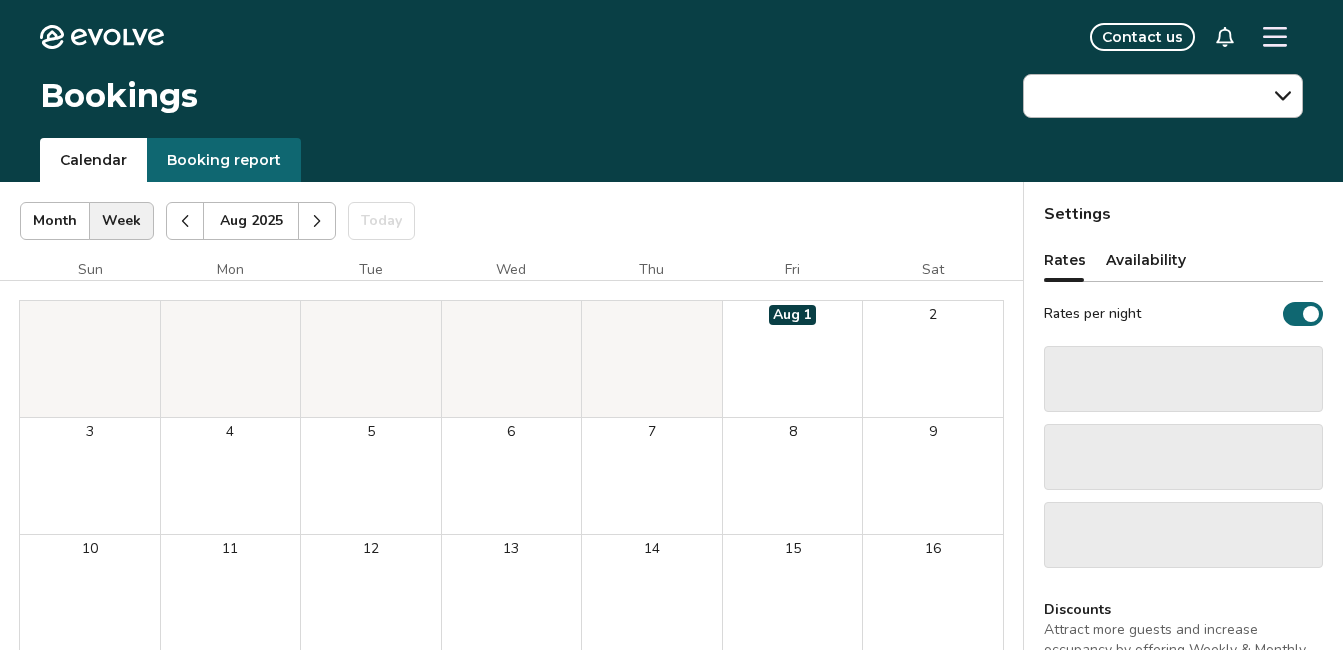 click on "Booking report" at bounding box center (224, 160) 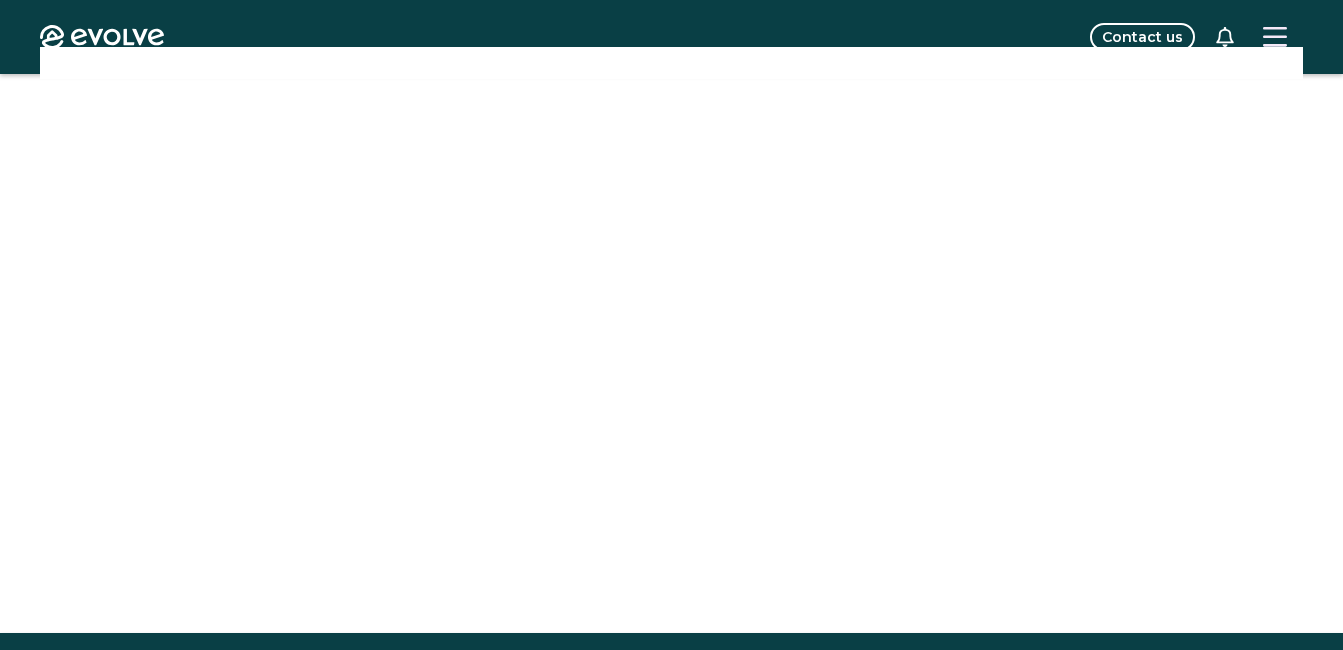 scroll, scrollTop: 361, scrollLeft: 0, axis: vertical 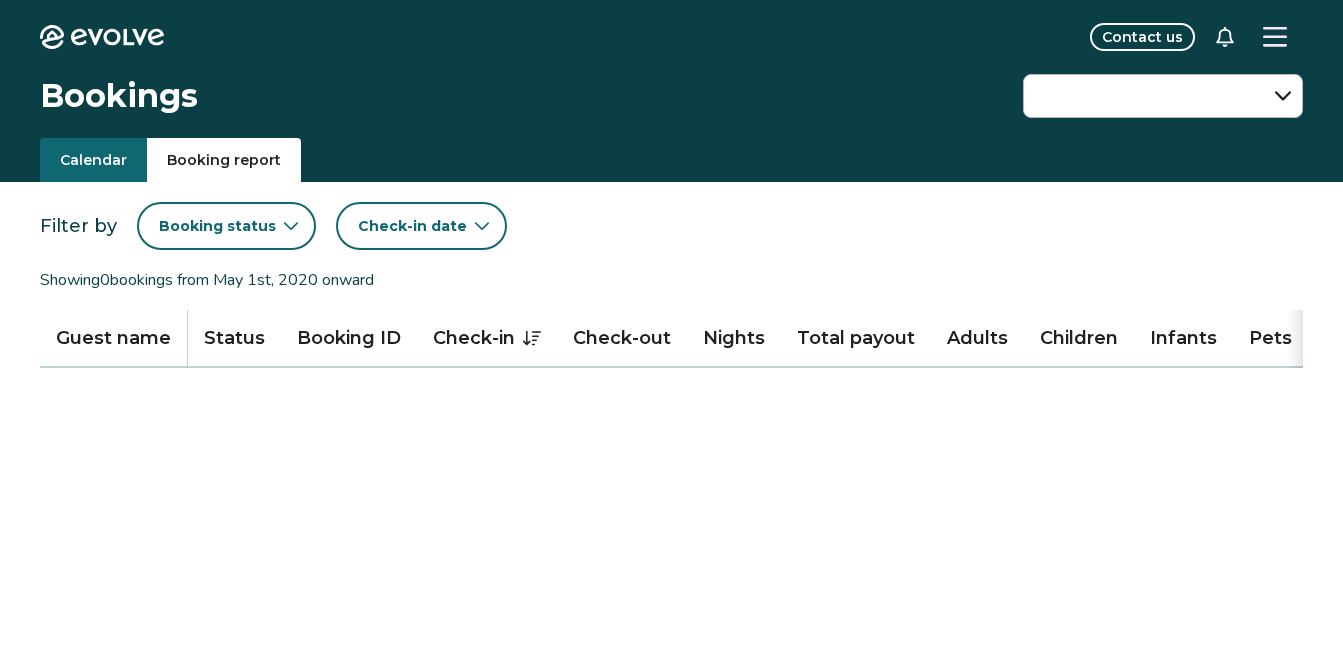 click on "Calendar" at bounding box center [93, 160] 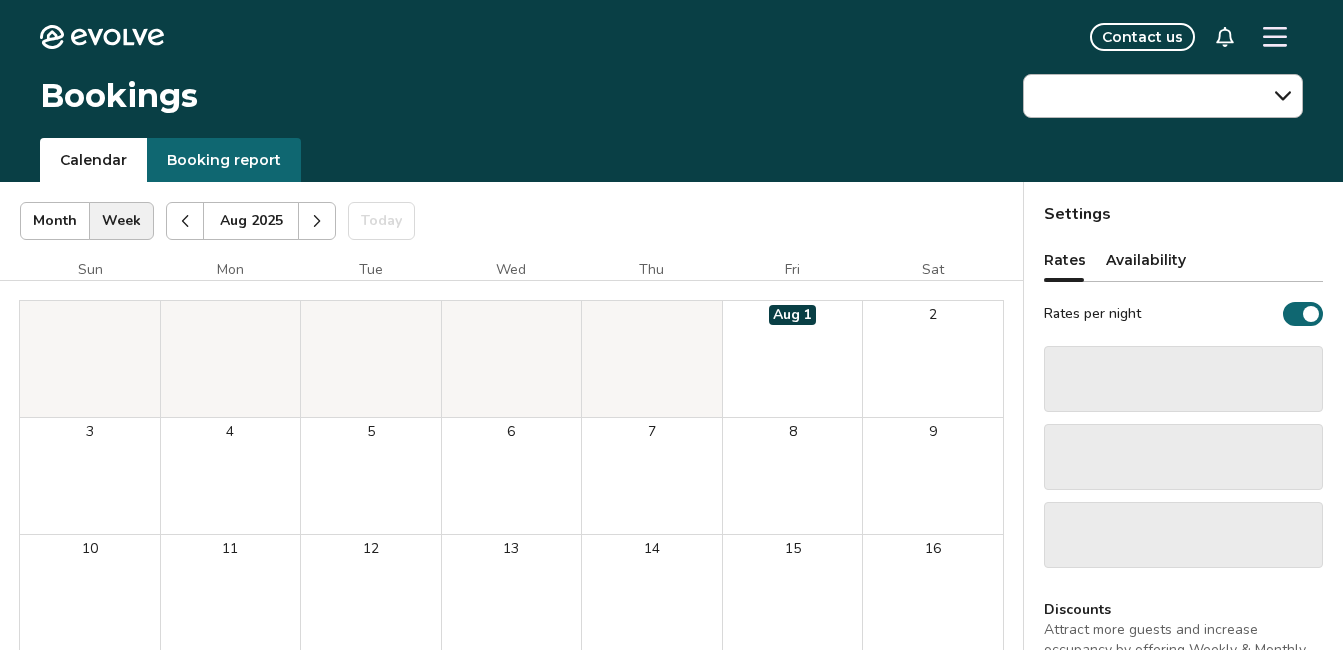 click on "Evolve" 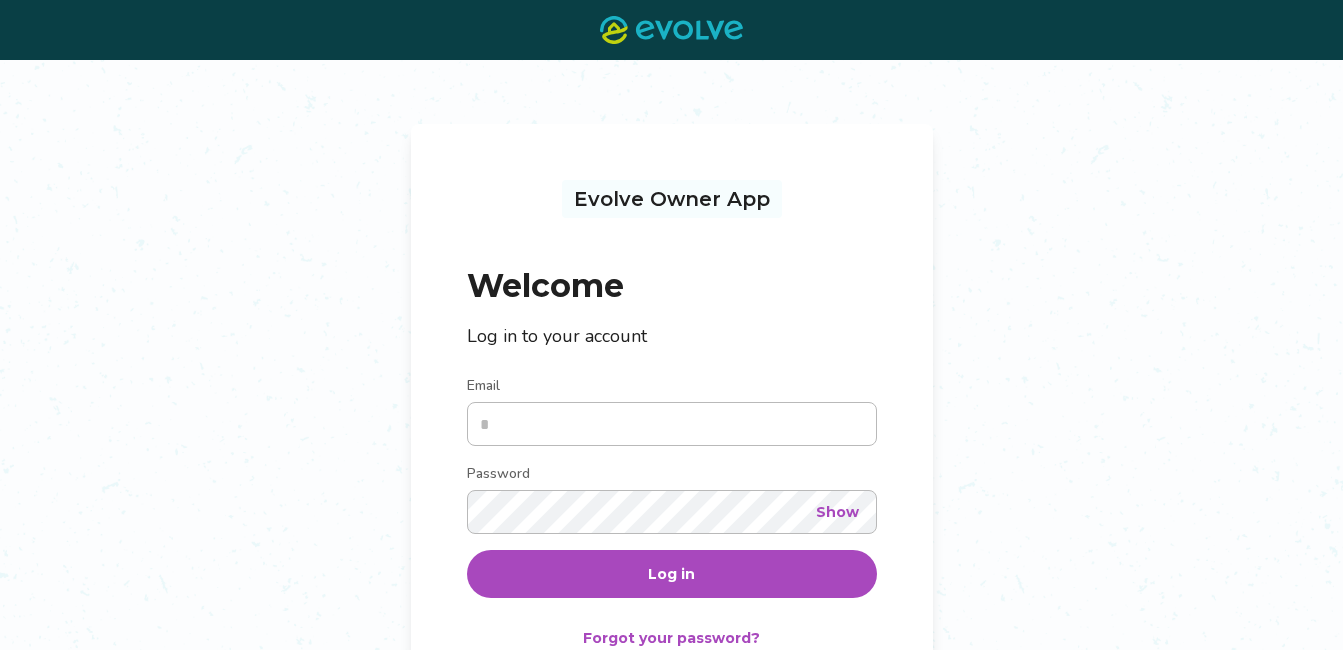 scroll, scrollTop: 0, scrollLeft: 0, axis: both 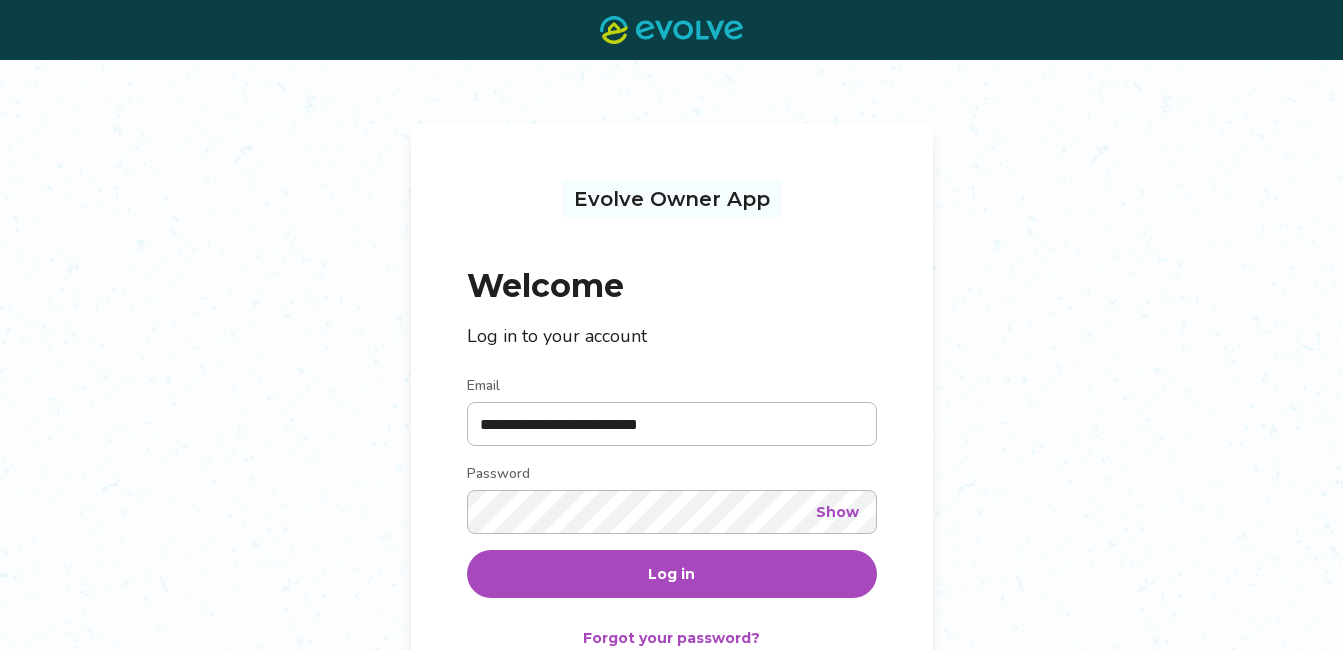 click on "Log in" at bounding box center (671, 574) 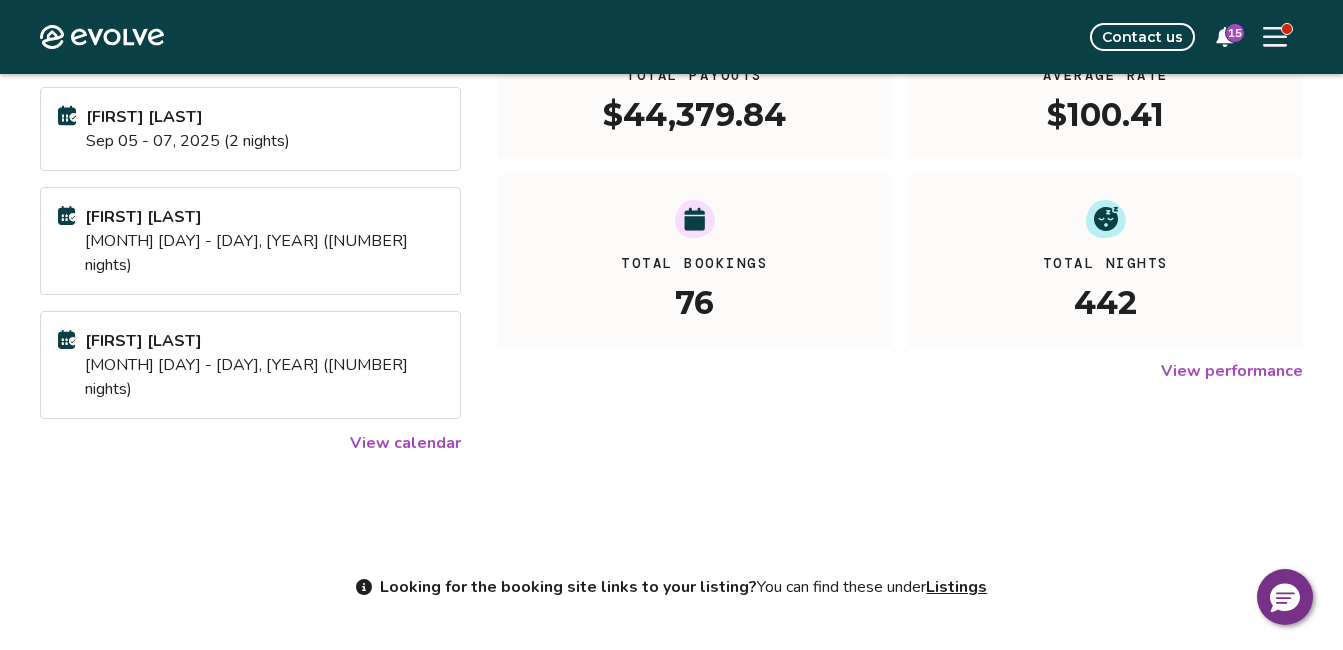 scroll, scrollTop: 436, scrollLeft: 0, axis: vertical 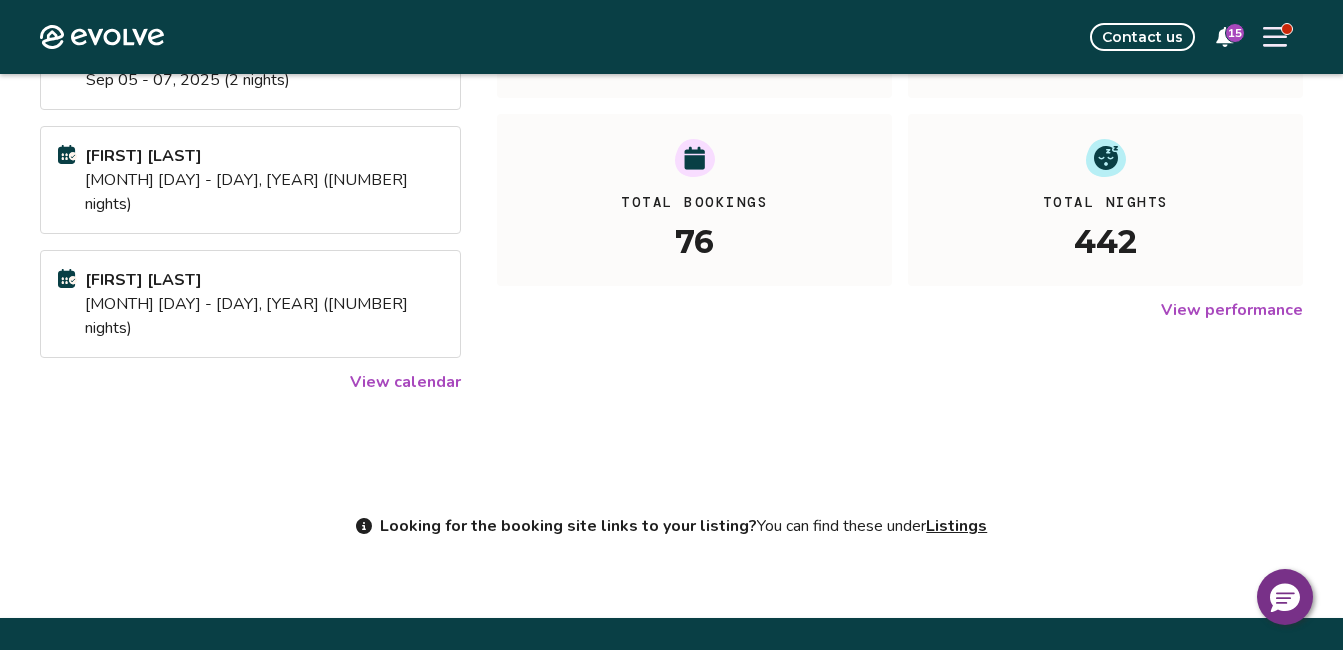 click on "View calendar" at bounding box center (405, 382) 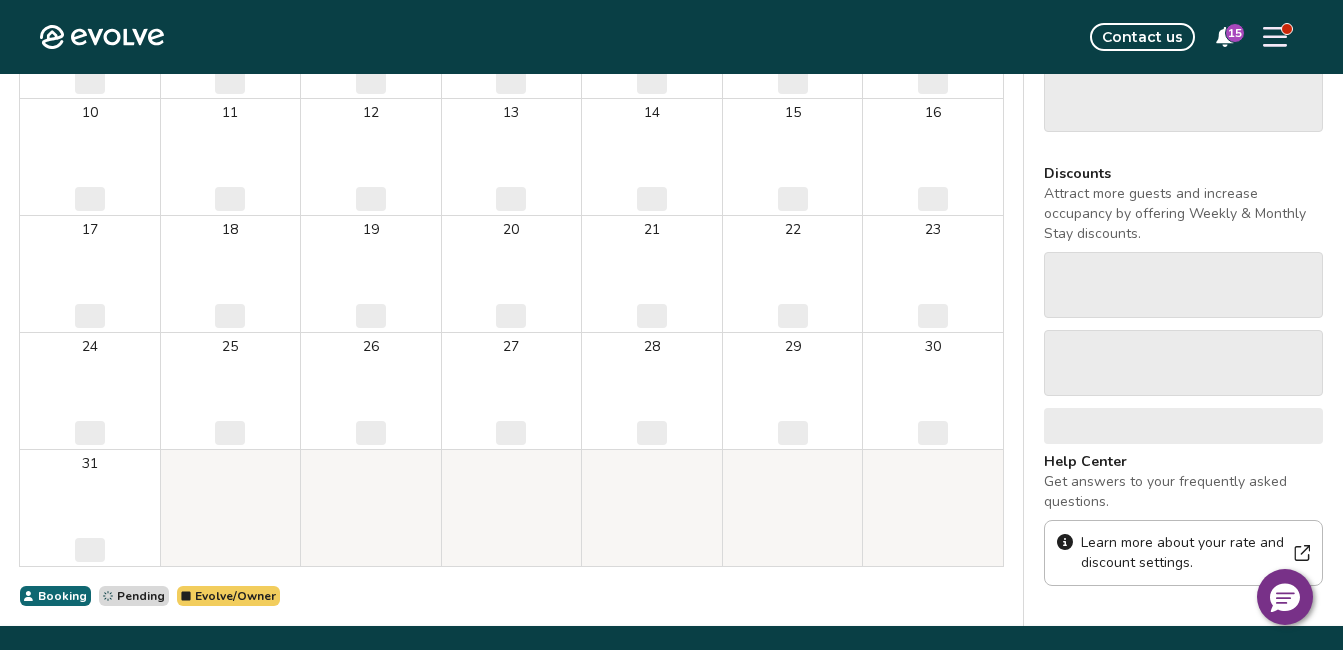 scroll, scrollTop: 0, scrollLeft: 0, axis: both 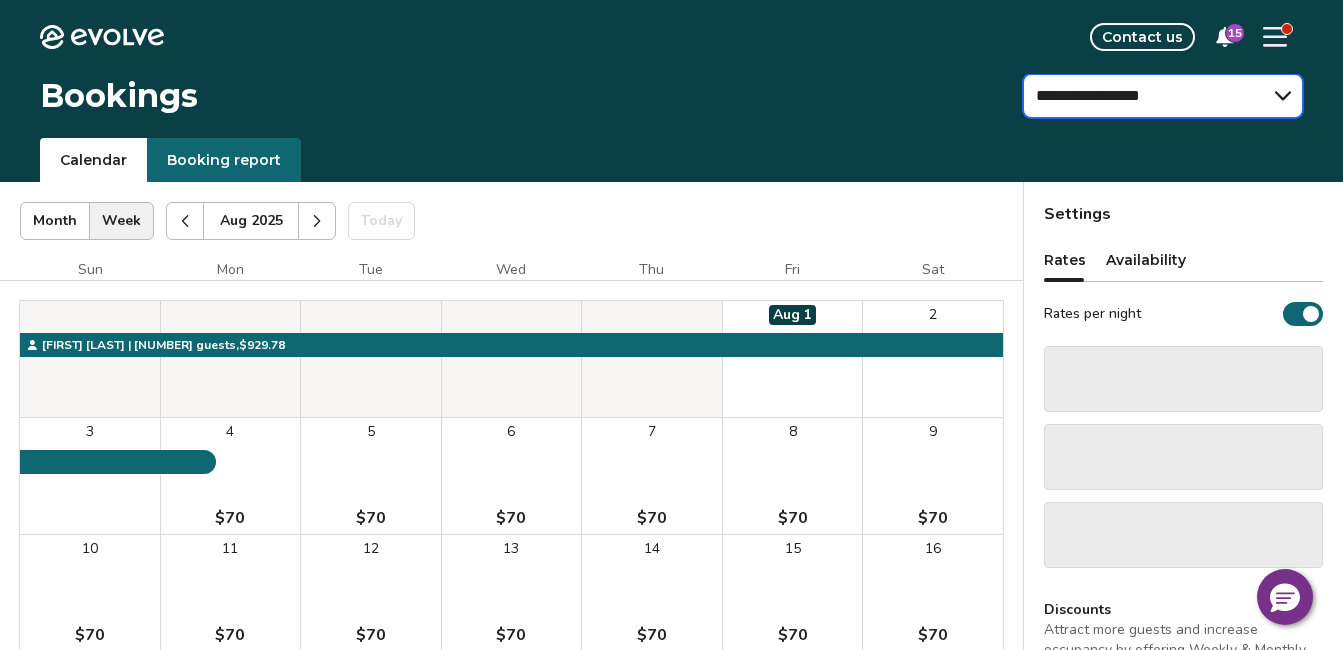 click on "**********" at bounding box center [1163, 96] 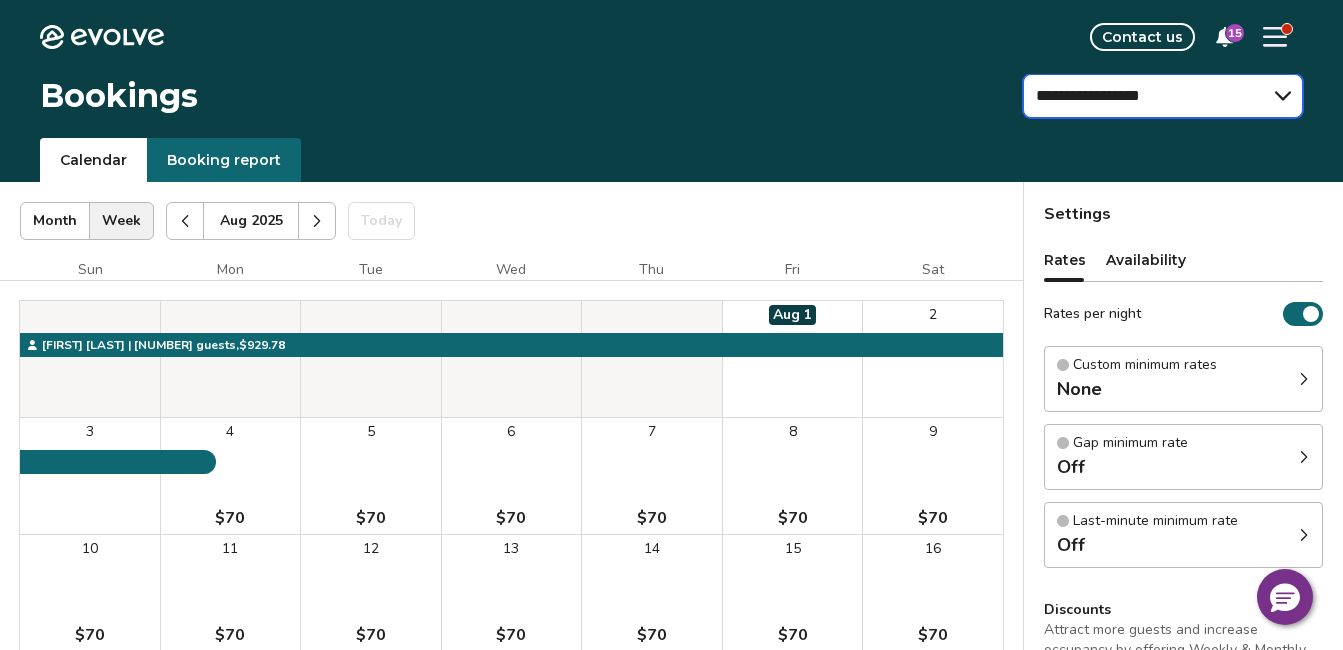 select on "**********" 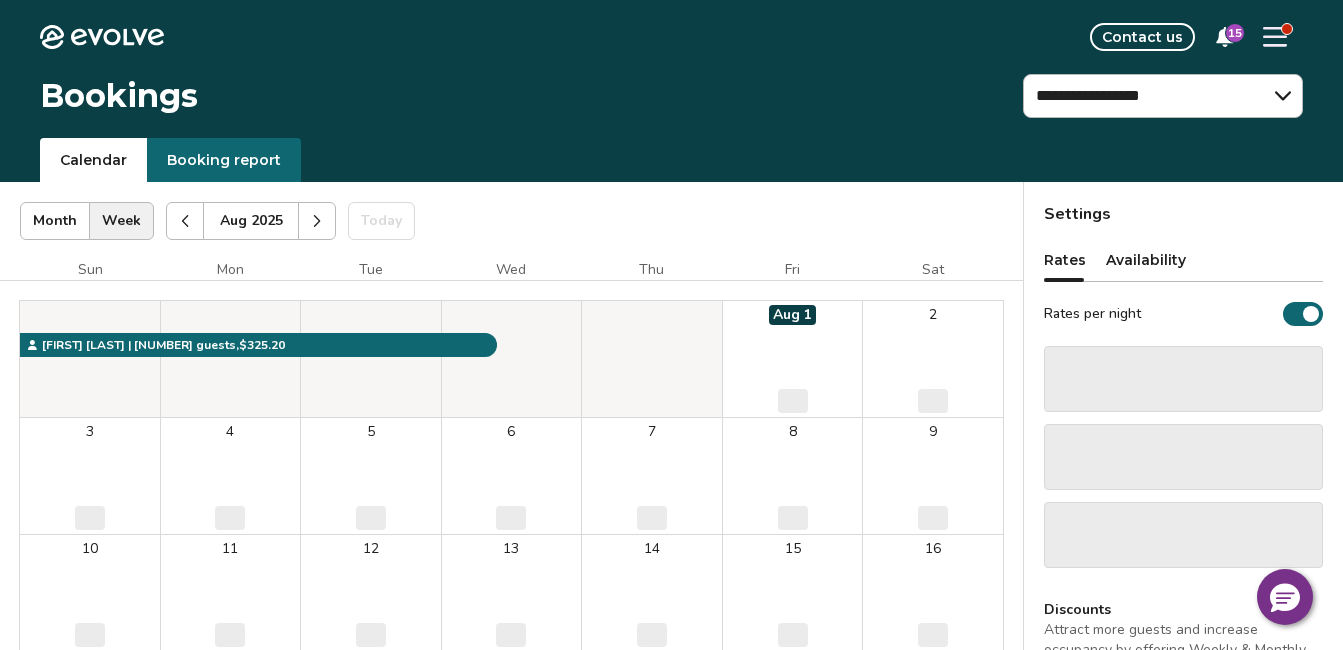 click 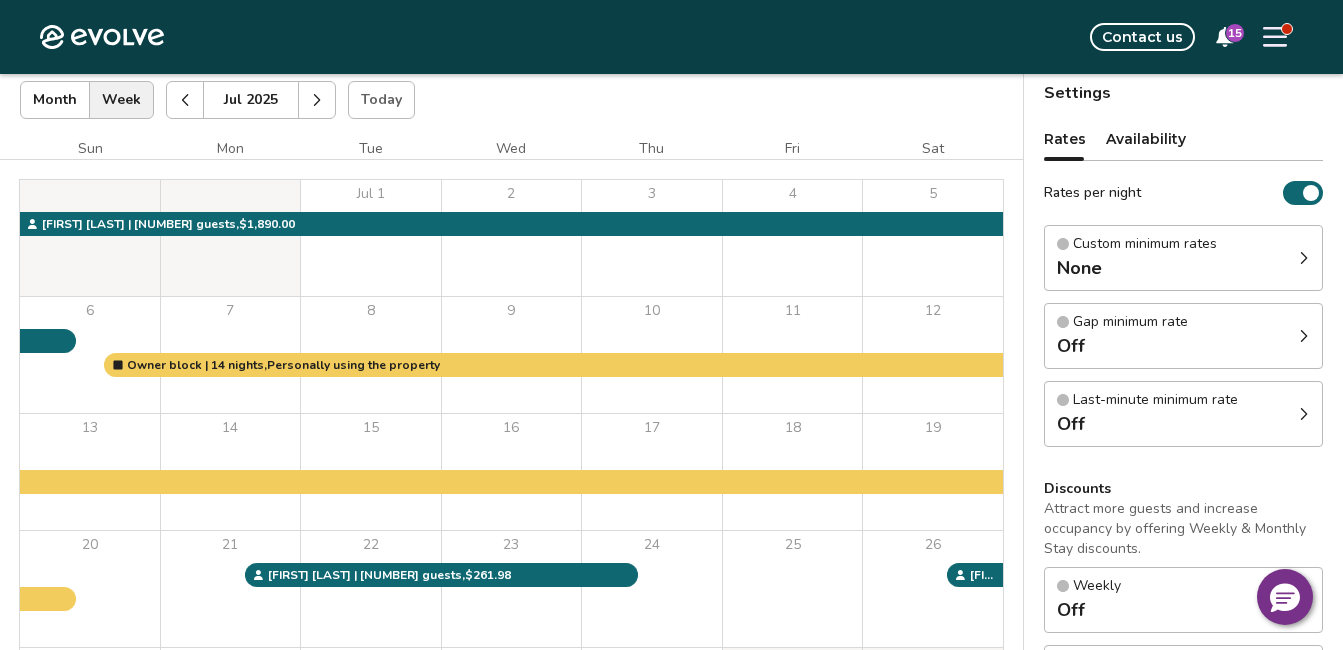 scroll, scrollTop: 160, scrollLeft: 0, axis: vertical 